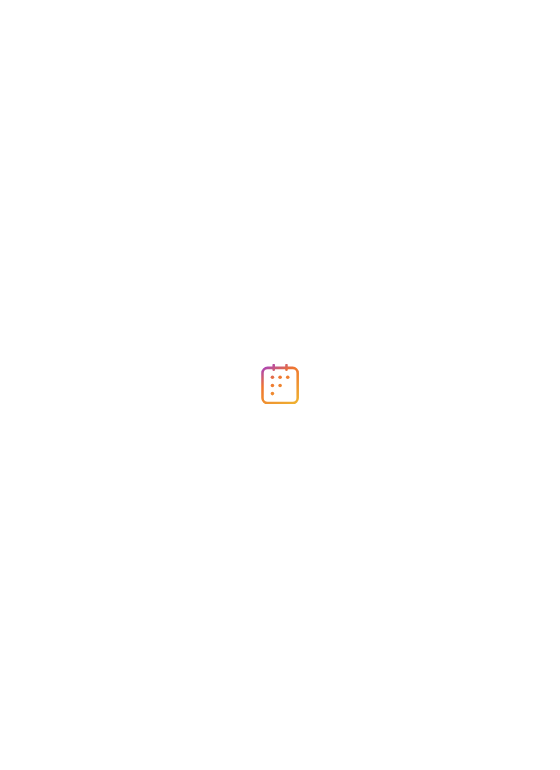 scroll, scrollTop: 0, scrollLeft: 0, axis: both 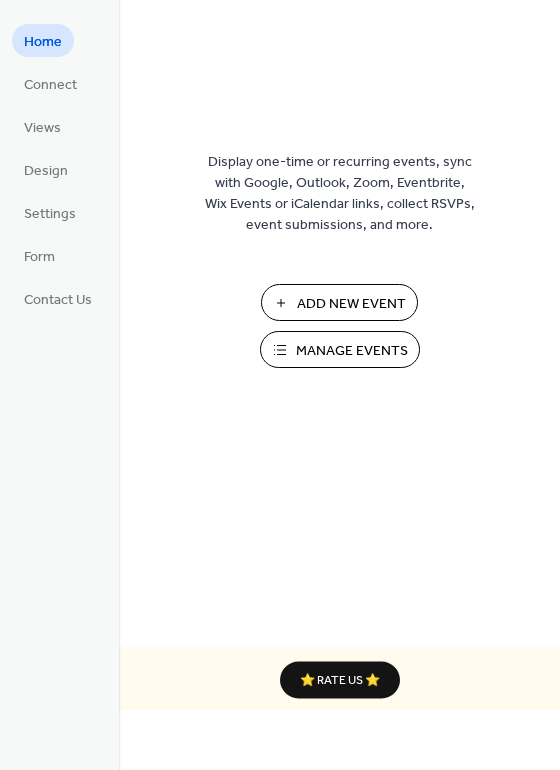 click on "Manage Events" at bounding box center [340, 349] 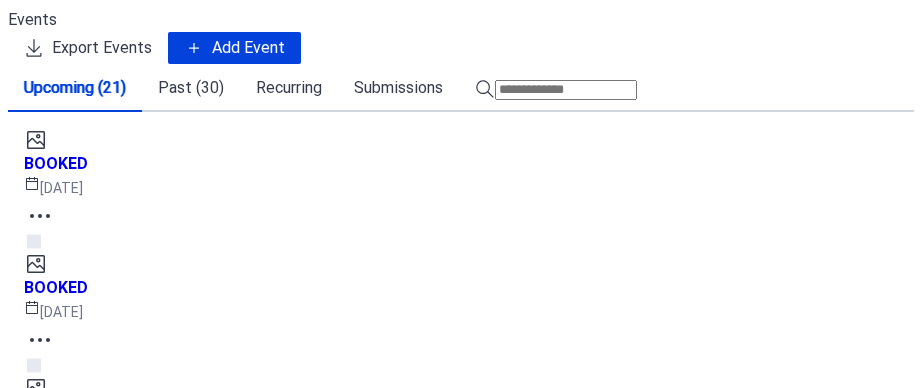 scroll, scrollTop: 0, scrollLeft: 0, axis: both 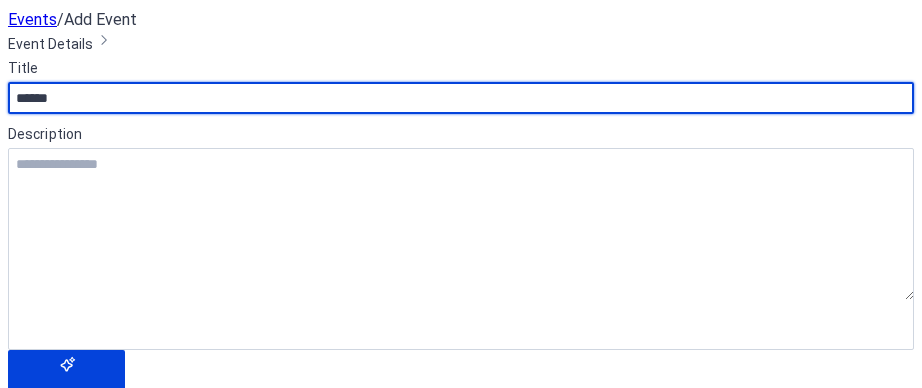 type on "******" 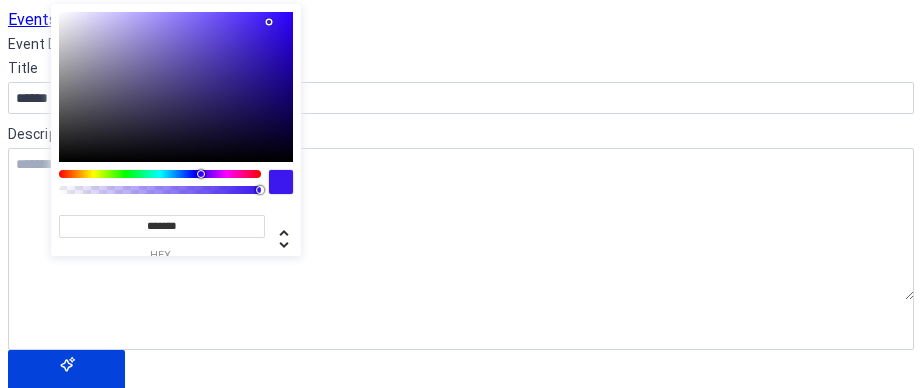 drag, startPoint x: 265, startPoint y: 25, endPoint x: 354, endPoint y: -36, distance: 107.8981 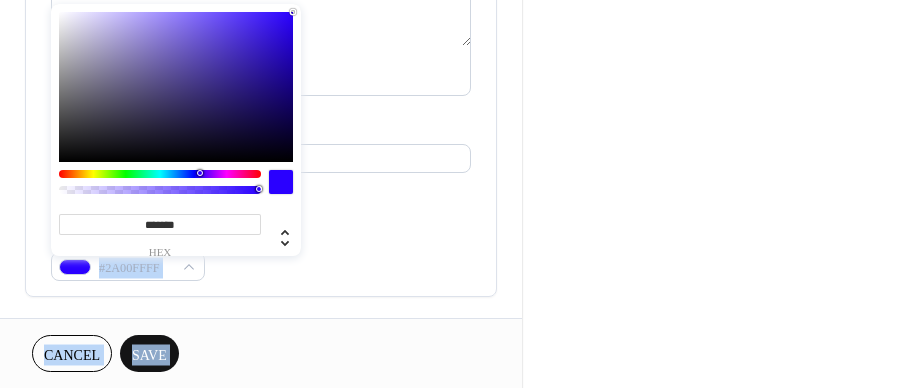 click on "Title ****** Description AI assistant Location Link to Google Maps Event Color #2A00FFFF" at bounding box center (261, 48) 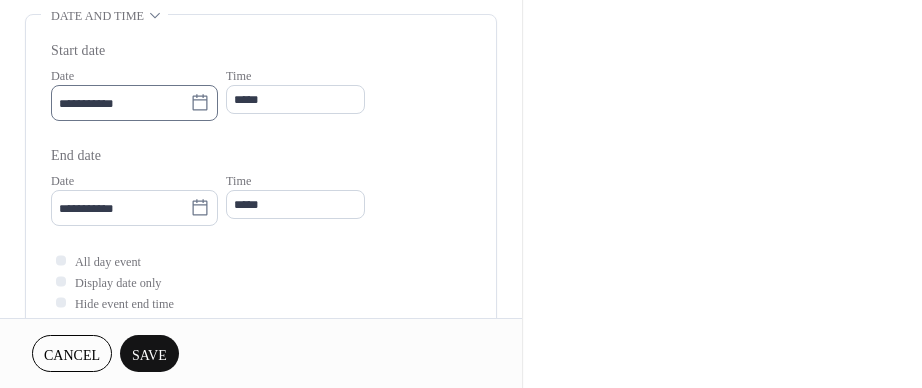 scroll, scrollTop: 634, scrollLeft: 0, axis: vertical 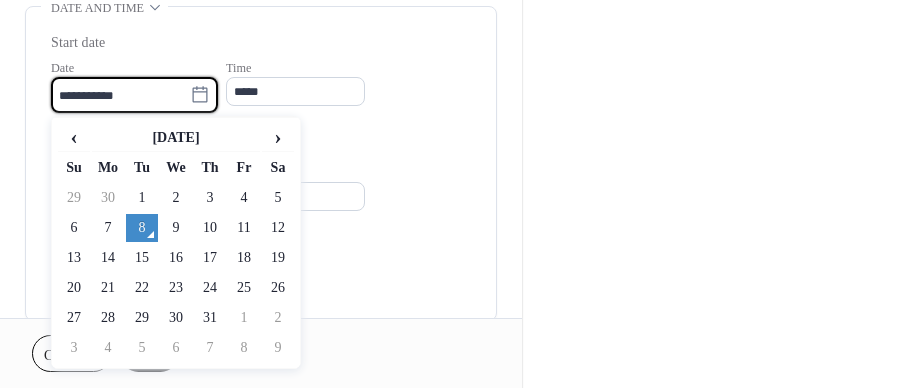 click on "**********" at bounding box center [120, 95] 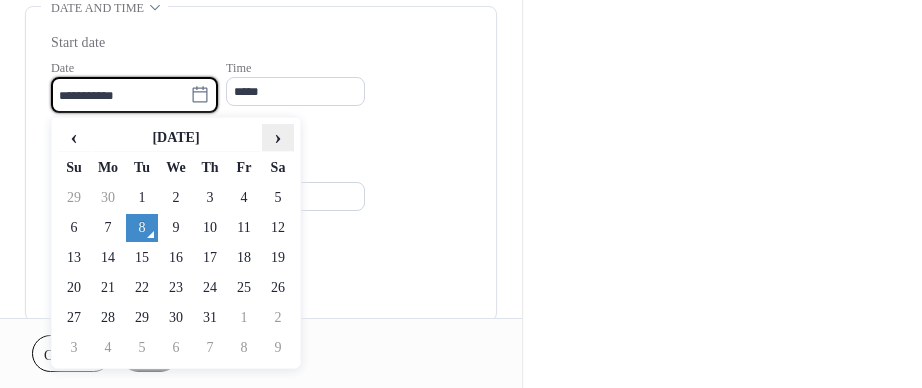 click on "›" at bounding box center (278, 137) 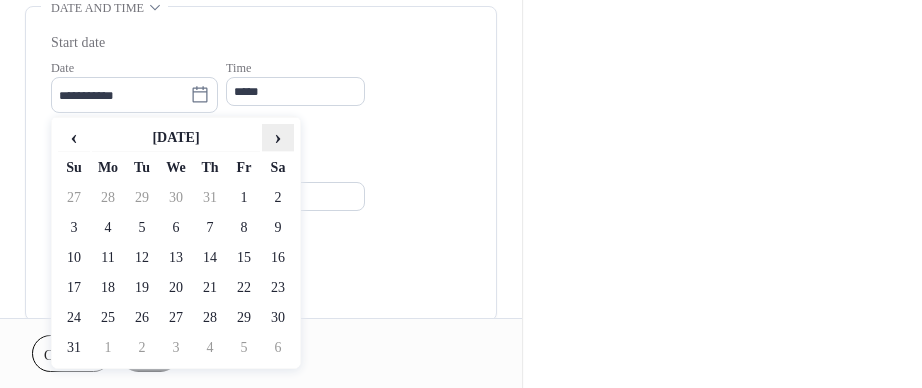 click on "›" at bounding box center (278, 137) 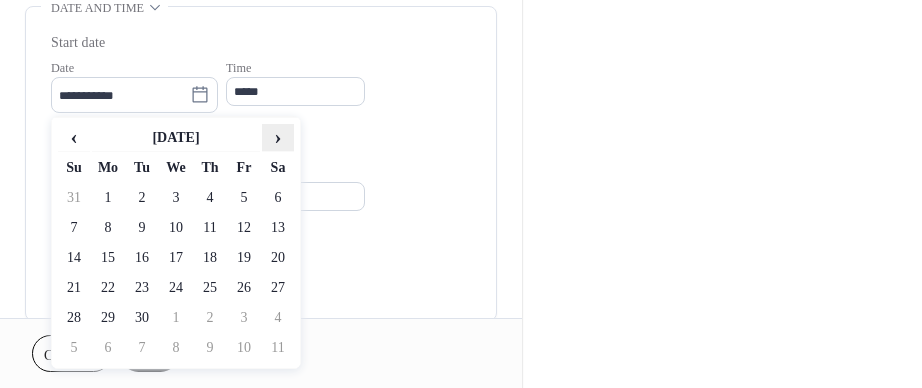 click on "›" at bounding box center [278, 137] 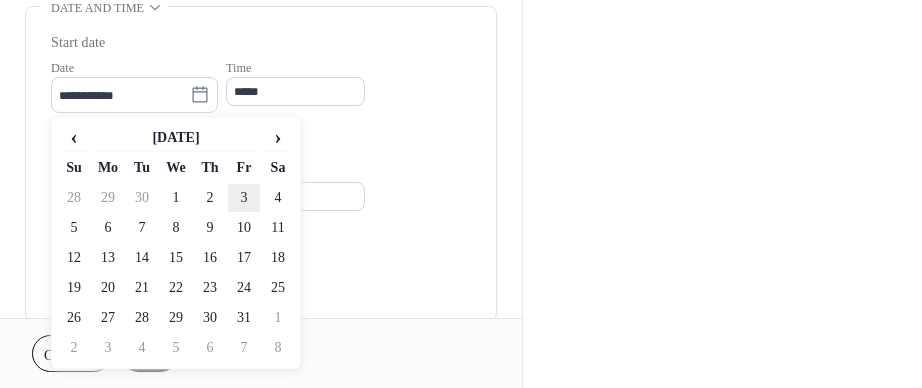 click on "3" at bounding box center (244, 198) 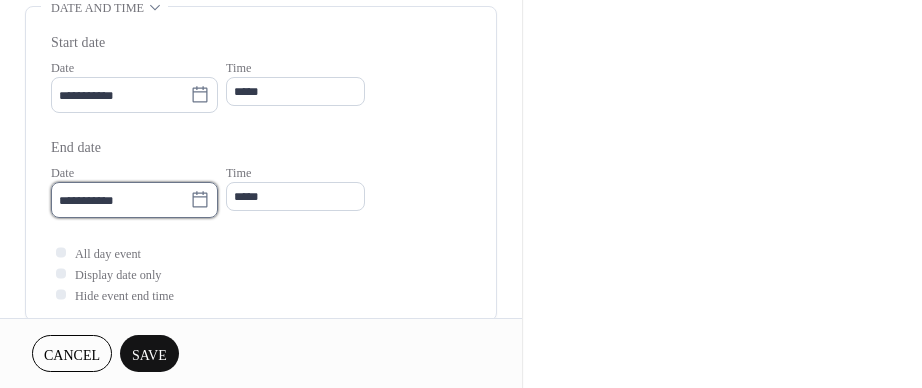 click on "**********" at bounding box center [120, 200] 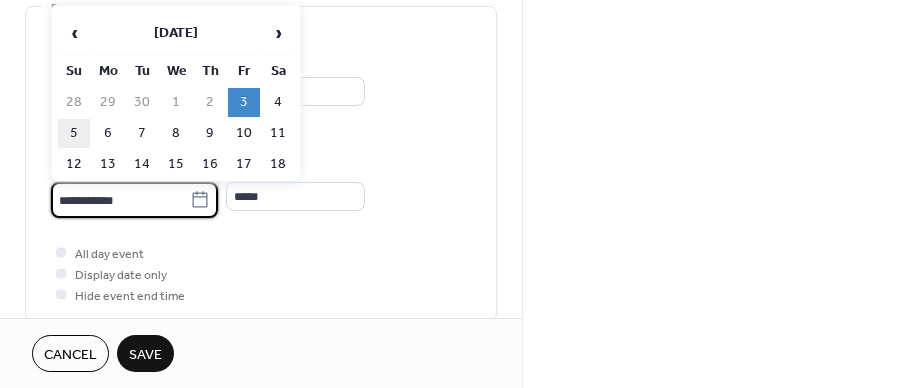 click on "5" at bounding box center [74, 133] 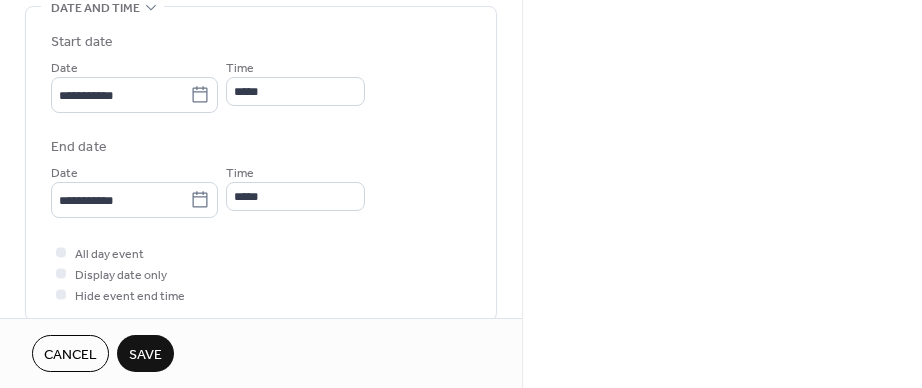 type on "**********" 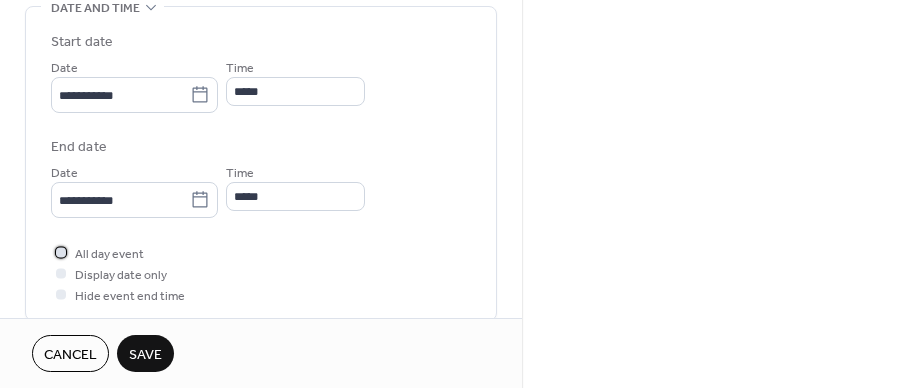 click at bounding box center (61, 252) 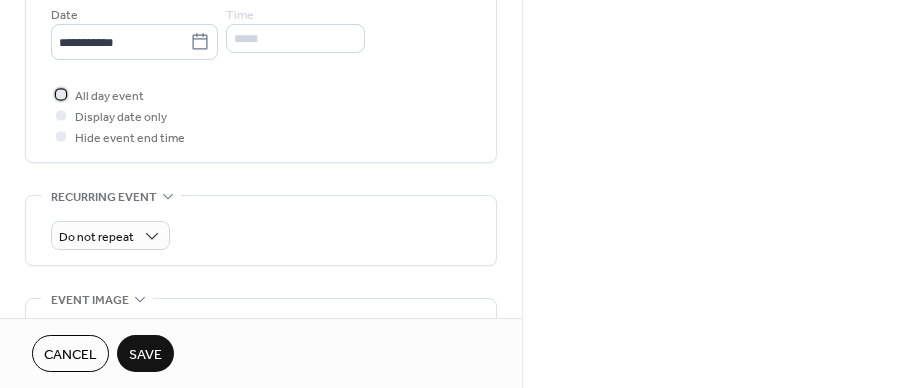 scroll, scrollTop: 913, scrollLeft: 0, axis: vertical 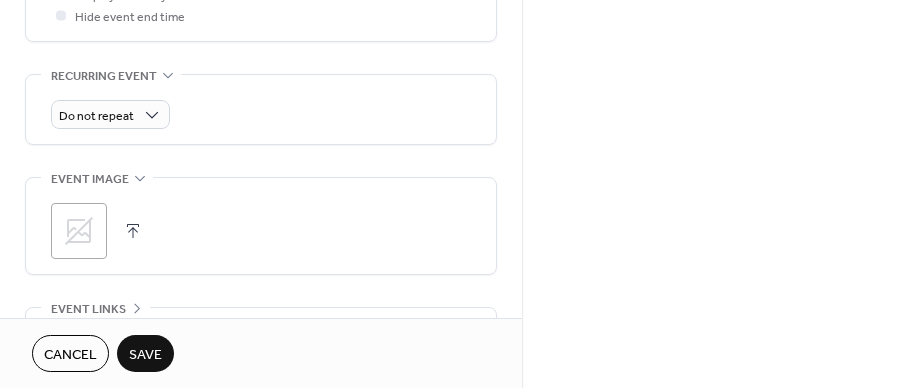 click on "Save" at bounding box center [145, 355] 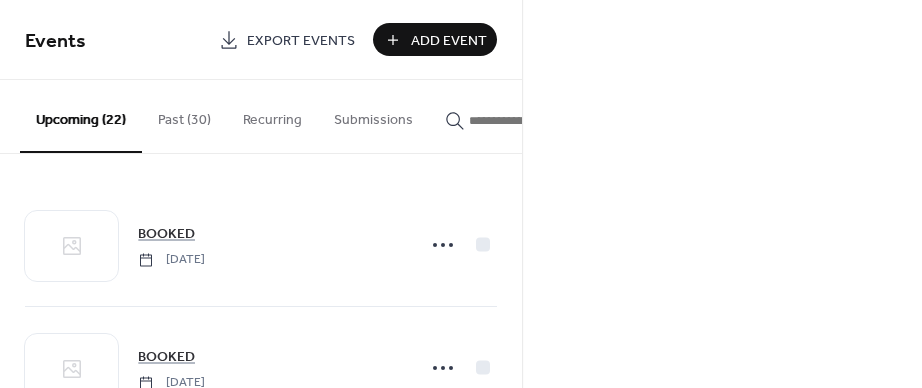 click on "Add Event" at bounding box center [449, 41] 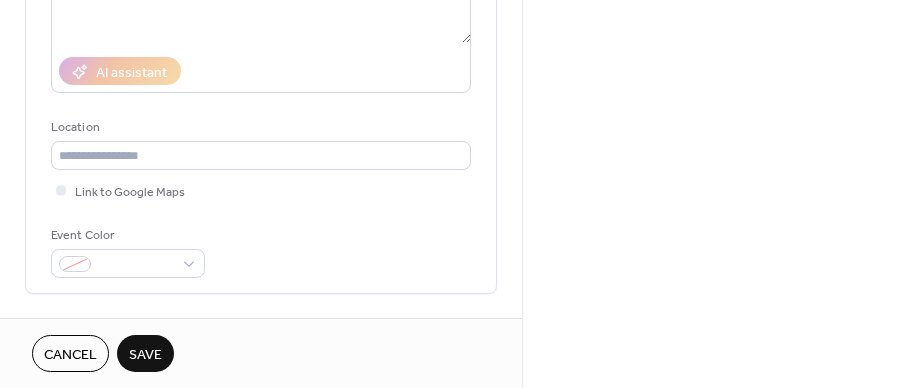 scroll, scrollTop: 349, scrollLeft: 0, axis: vertical 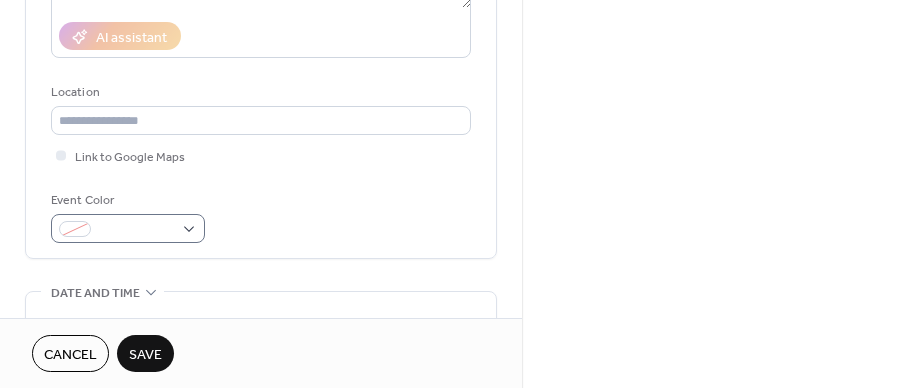 type on "******" 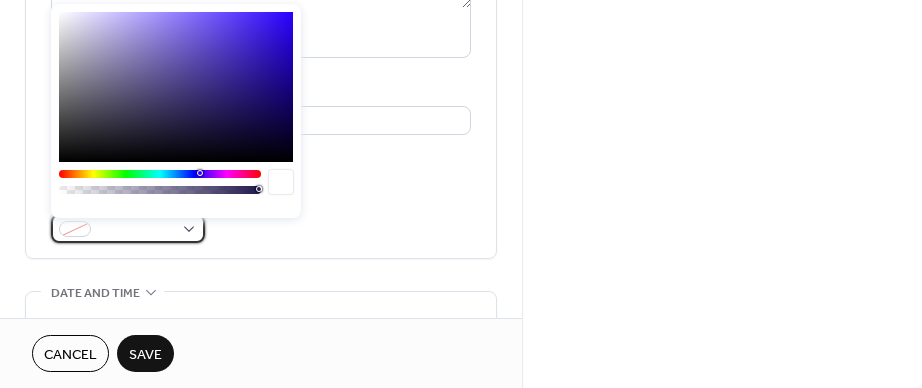 click at bounding box center [136, 230] 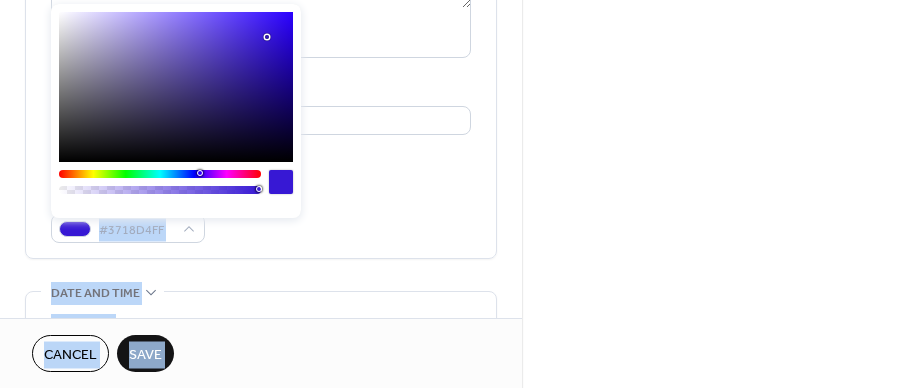type on "*******" 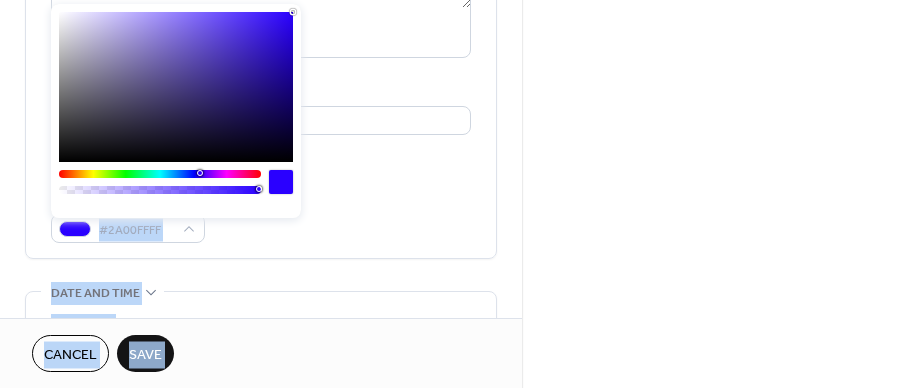 click on "Link to Google Maps" at bounding box center (261, 155) 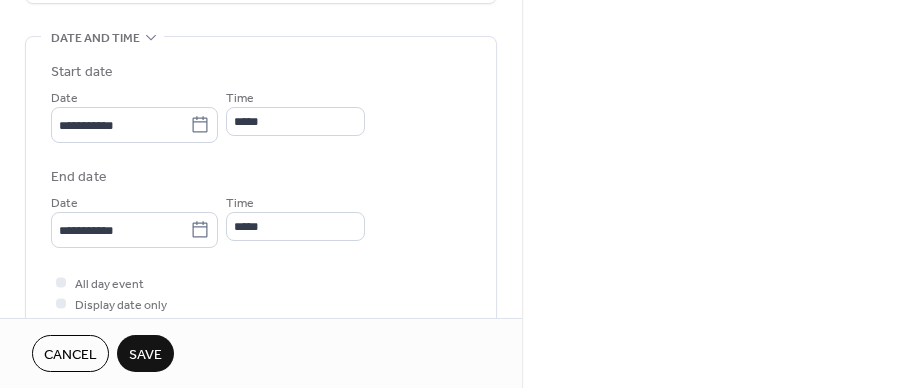 scroll, scrollTop: 630, scrollLeft: 0, axis: vertical 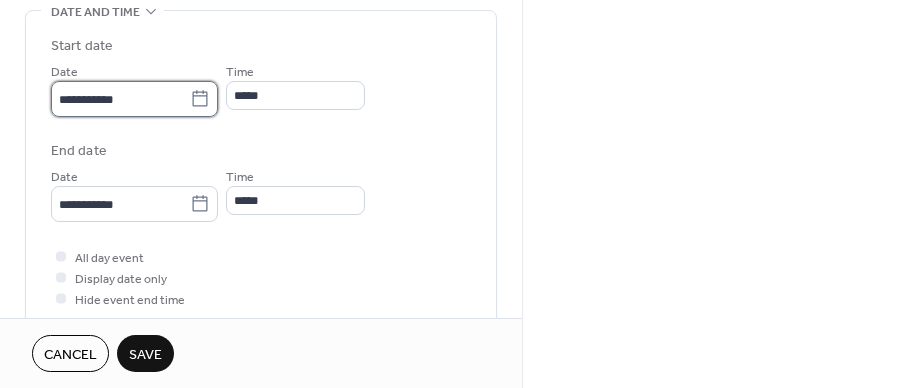click on "**********" at bounding box center (120, 99) 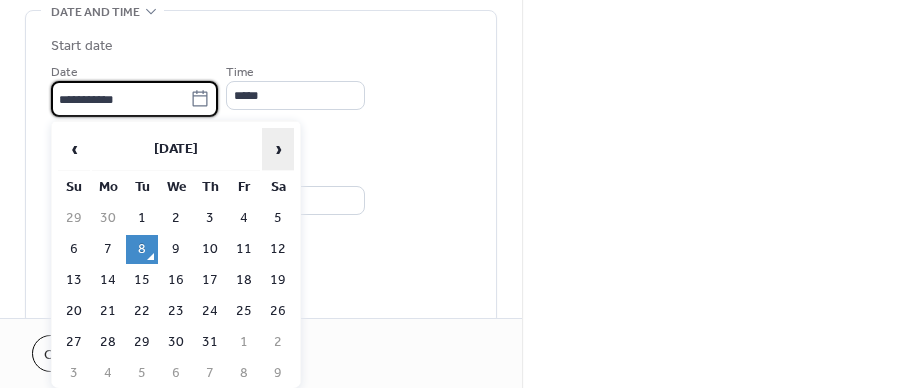 click on "›" at bounding box center [278, 149] 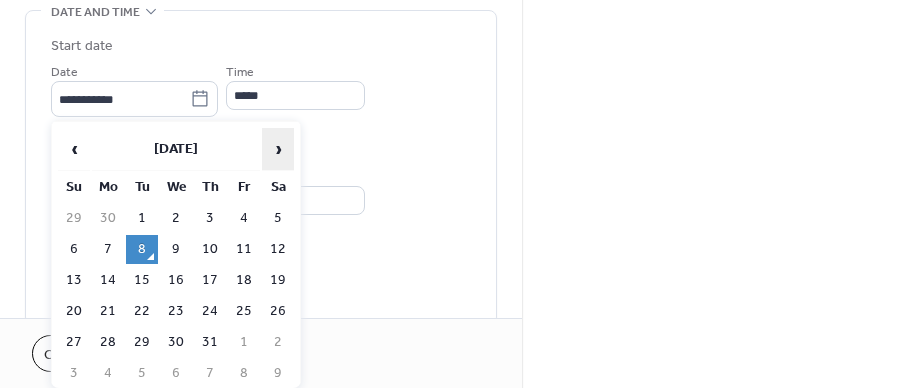 click on "›" at bounding box center (278, 149) 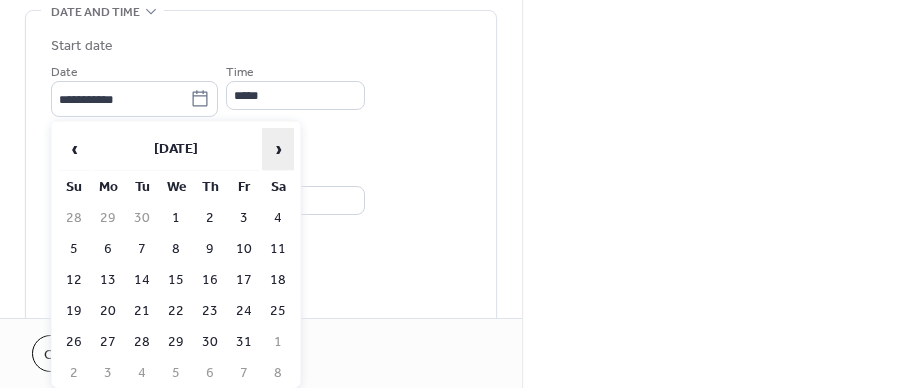 click on "›" at bounding box center (278, 149) 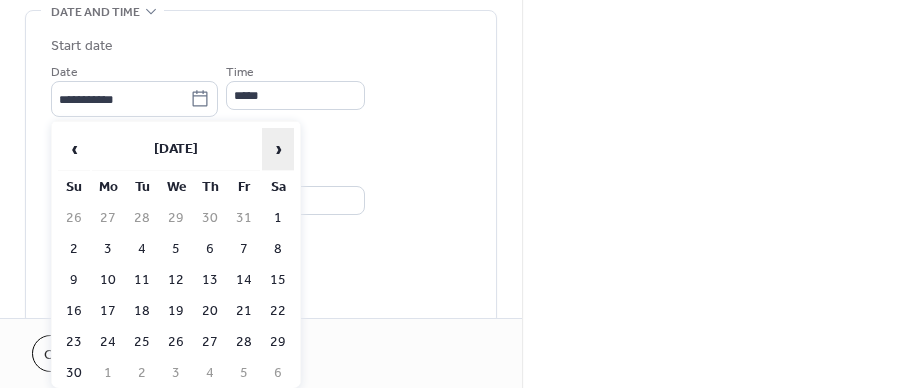 click on "›" at bounding box center (278, 149) 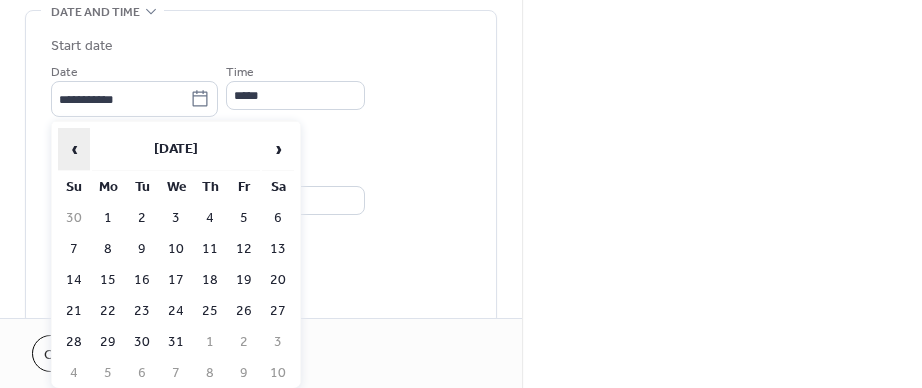 click on "‹" at bounding box center (74, 149) 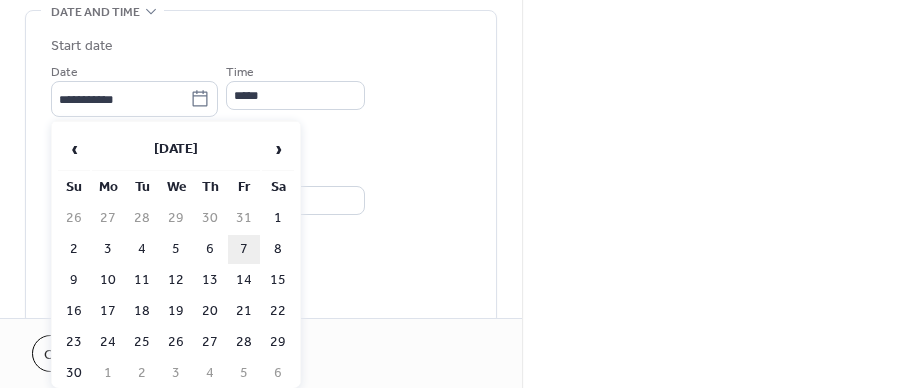 click on "7" at bounding box center [244, 249] 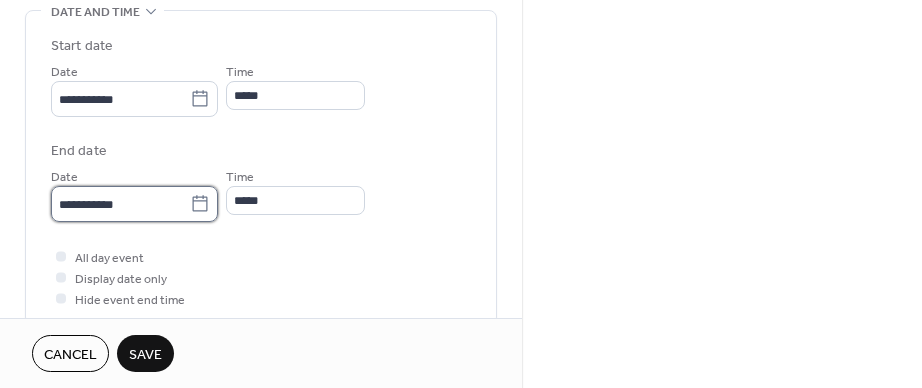 click on "**********" at bounding box center [120, 204] 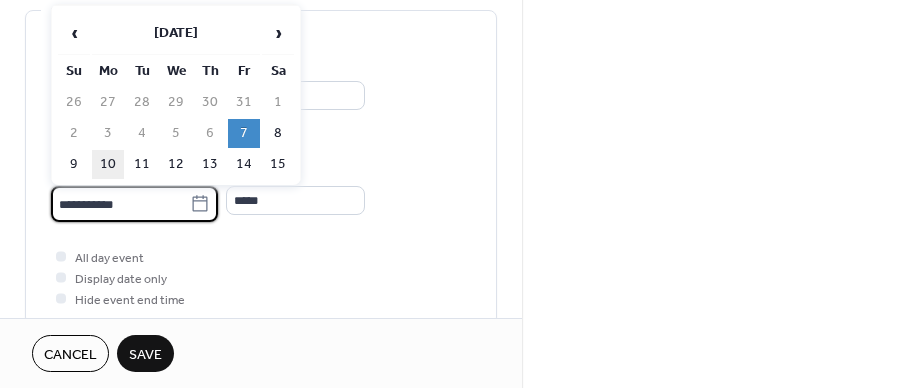 click on "10" at bounding box center [108, 164] 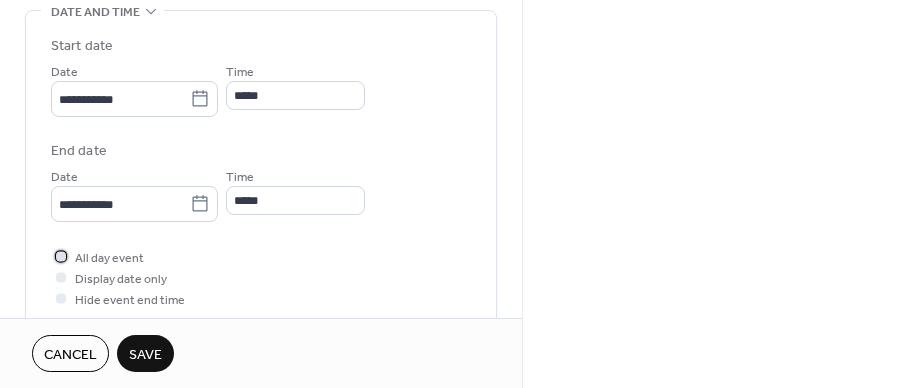click on "All day event" at bounding box center (109, 258) 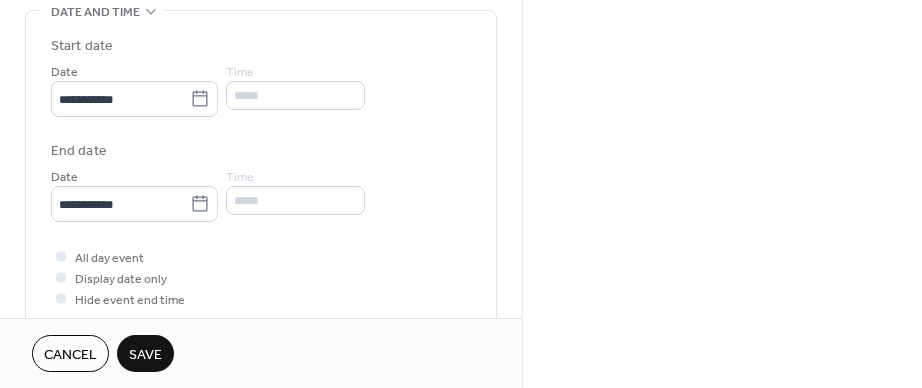 click on "Save" at bounding box center [145, 355] 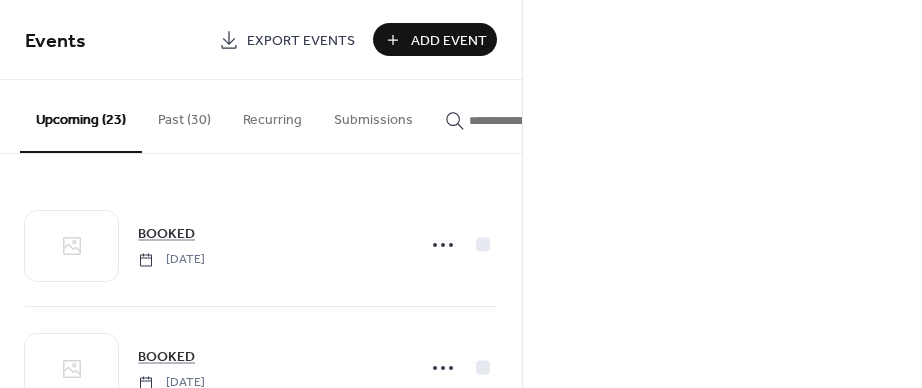 click on "Add Event" at bounding box center [449, 41] 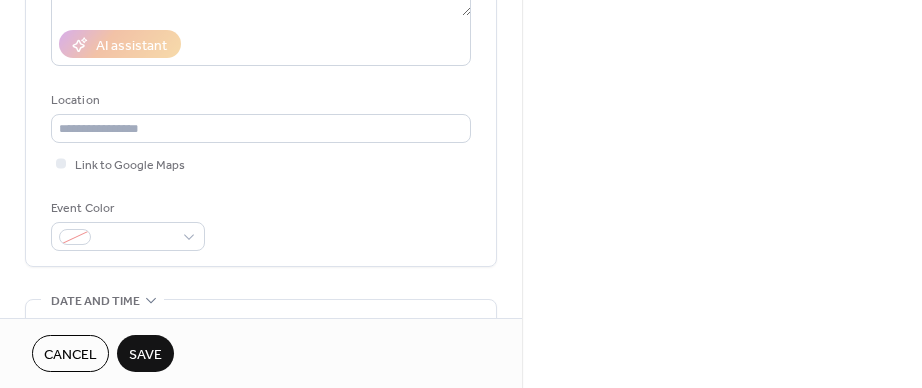 scroll, scrollTop: 375, scrollLeft: 0, axis: vertical 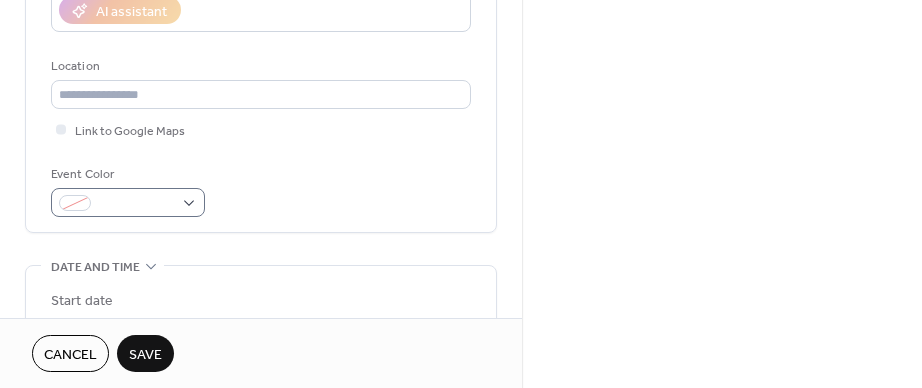 type on "******" 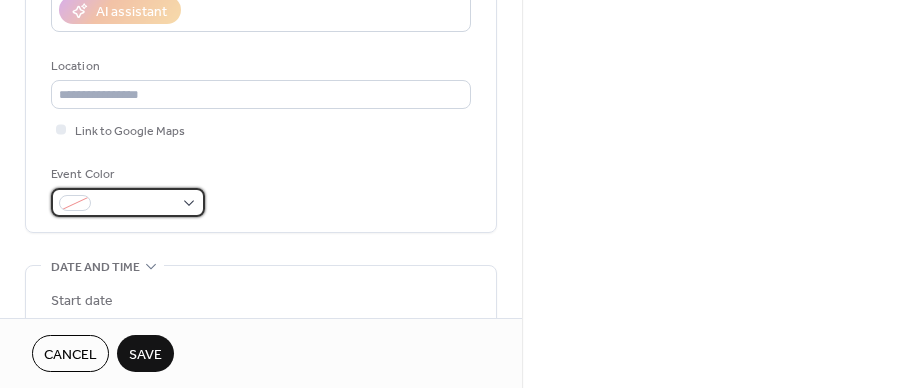click at bounding box center [136, 204] 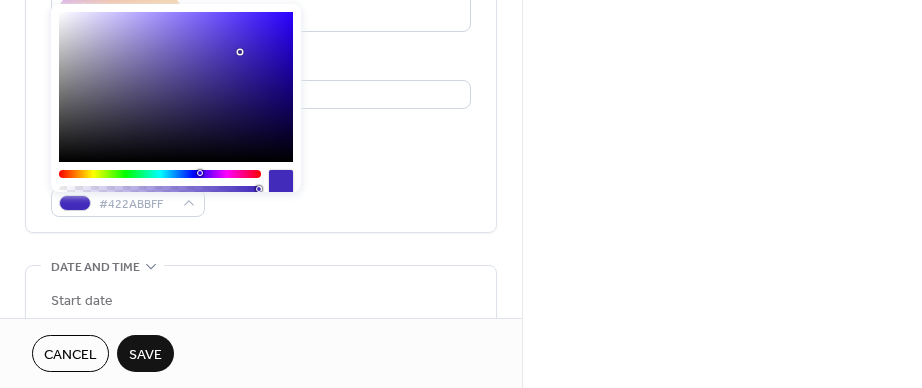 type on "*******" 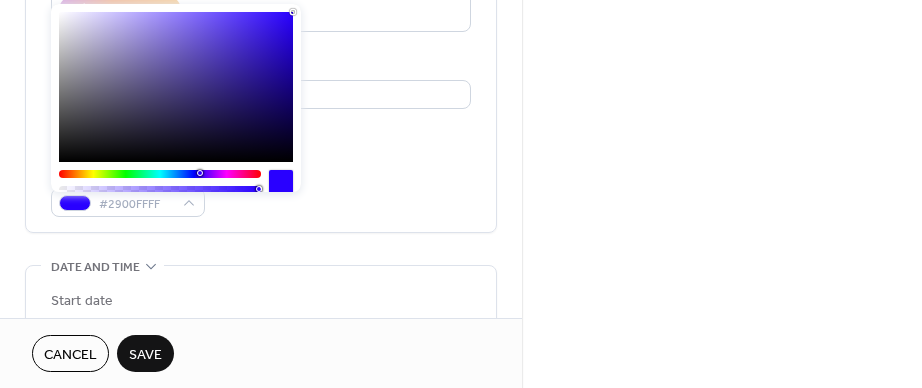drag, startPoint x: 241, startPoint y: 52, endPoint x: 300, endPoint y: 2, distance: 77.33692 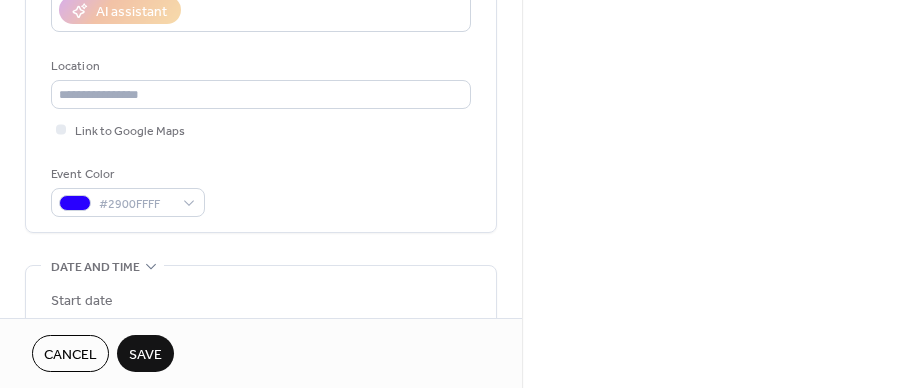 click on "Event Color #2900FFFF" at bounding box center [261, 190] 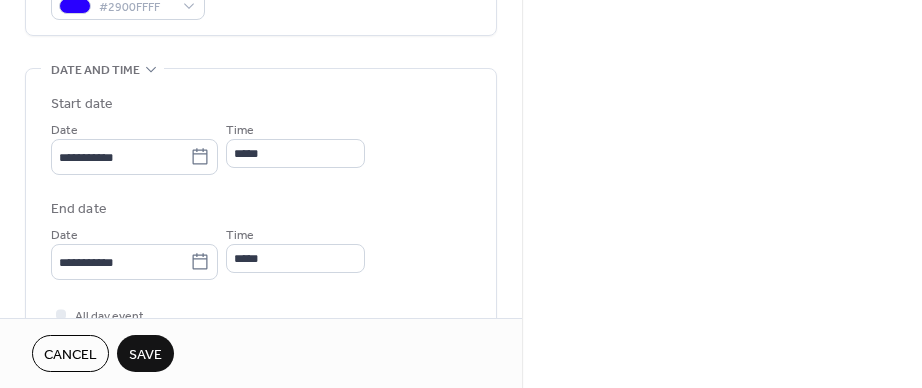 scroll, scrollTop: 605, scrollLeft: 0, axis: vertical 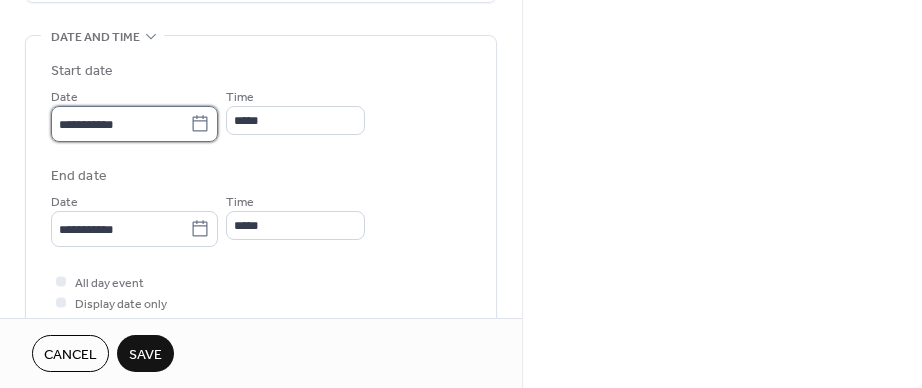 click on "**********" at bounding box center (120, 124) 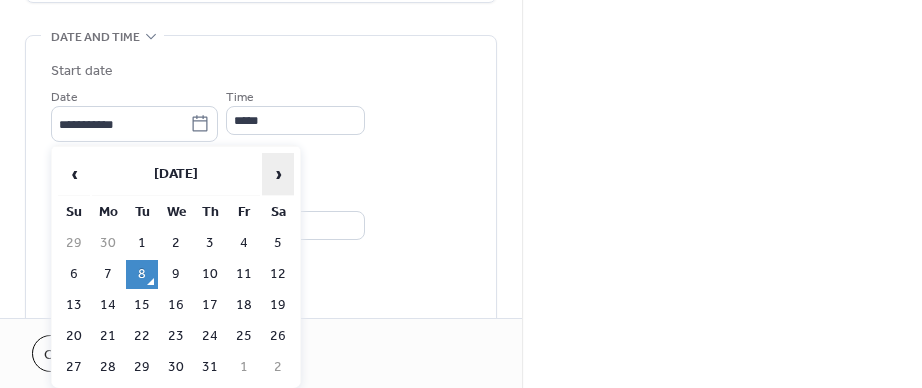 click on "›" at bounding box center (278, 174) 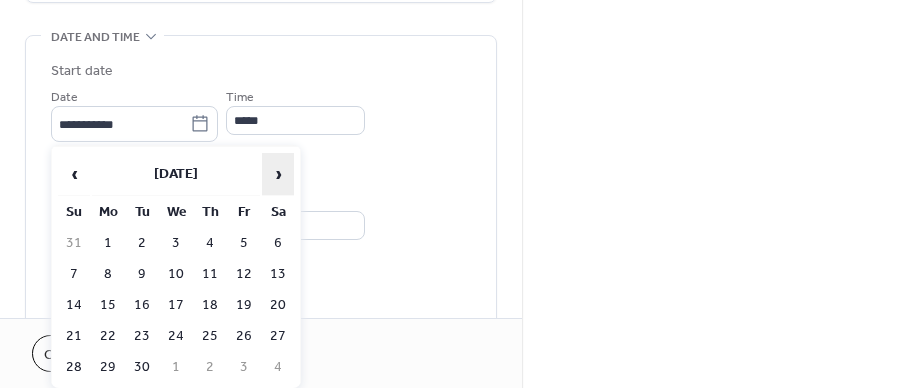 click on "›" at bounding box center [278, 174] 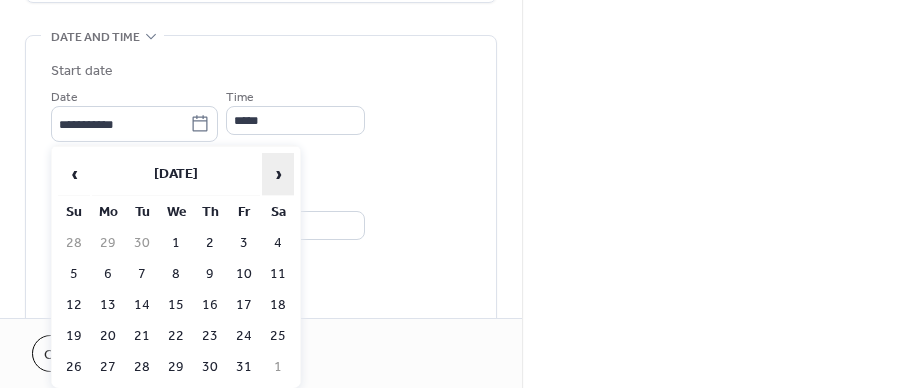 click on "›" at bounding box center [278, 174] 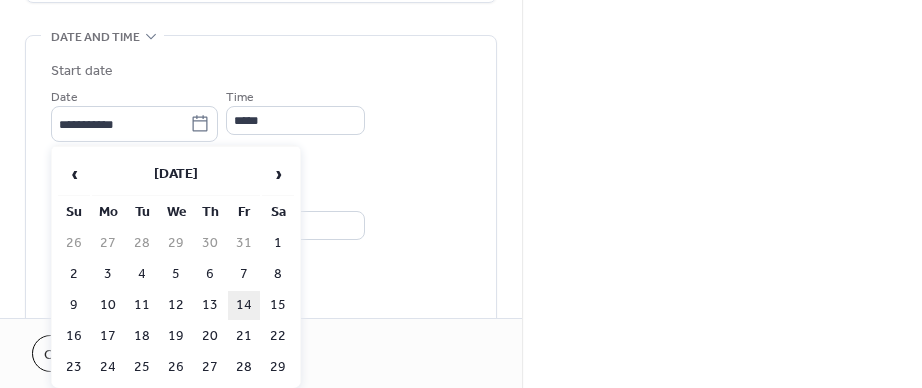 click on "14" at bounding box center (244, 305) 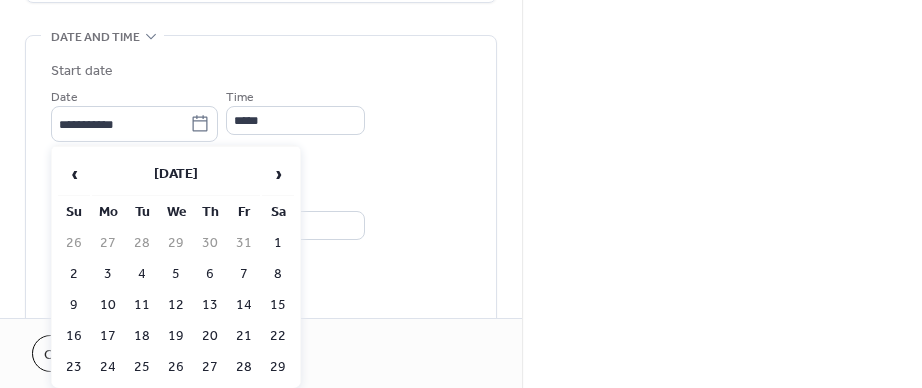 type on "**********" 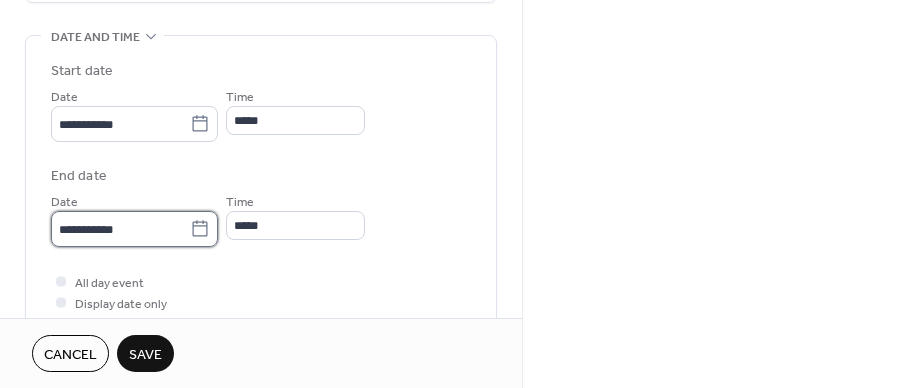 click on "**********" at bounding box center (120, 229) 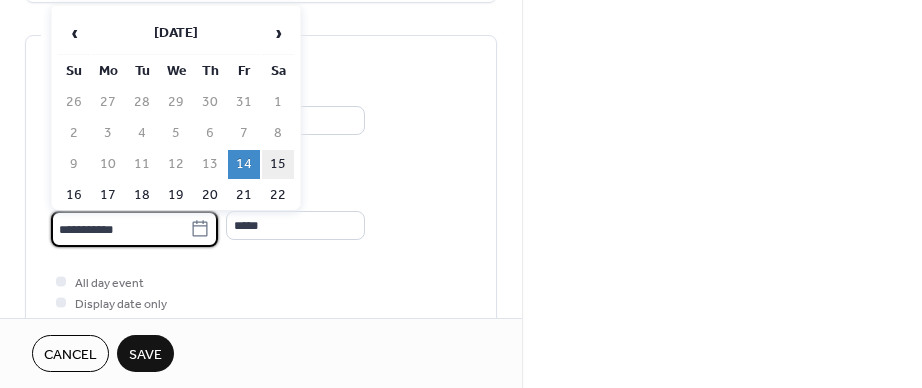 click on "15" at bounding box center (278, 164) 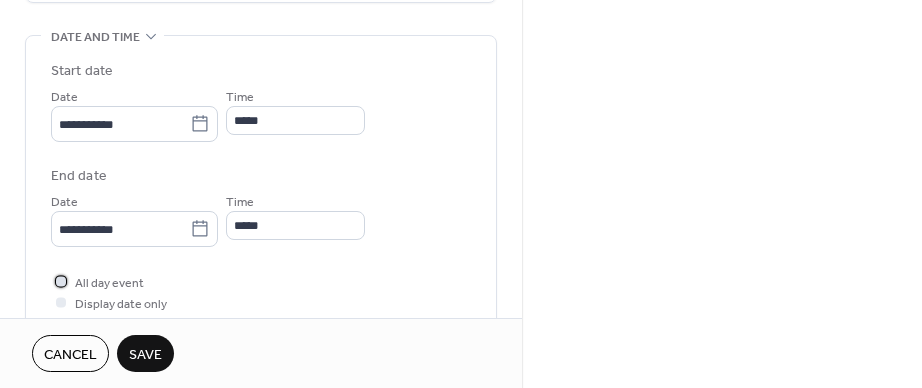 click on "All day event" at bounding box center [109, 283] 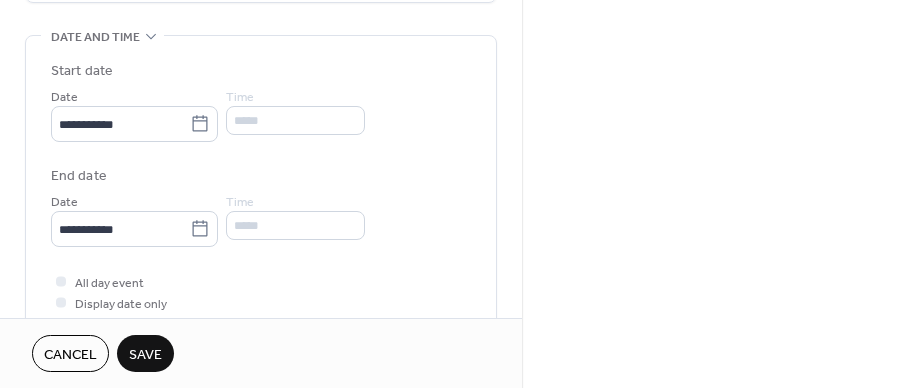 click on "Save" at bounding box center (145, 355) 